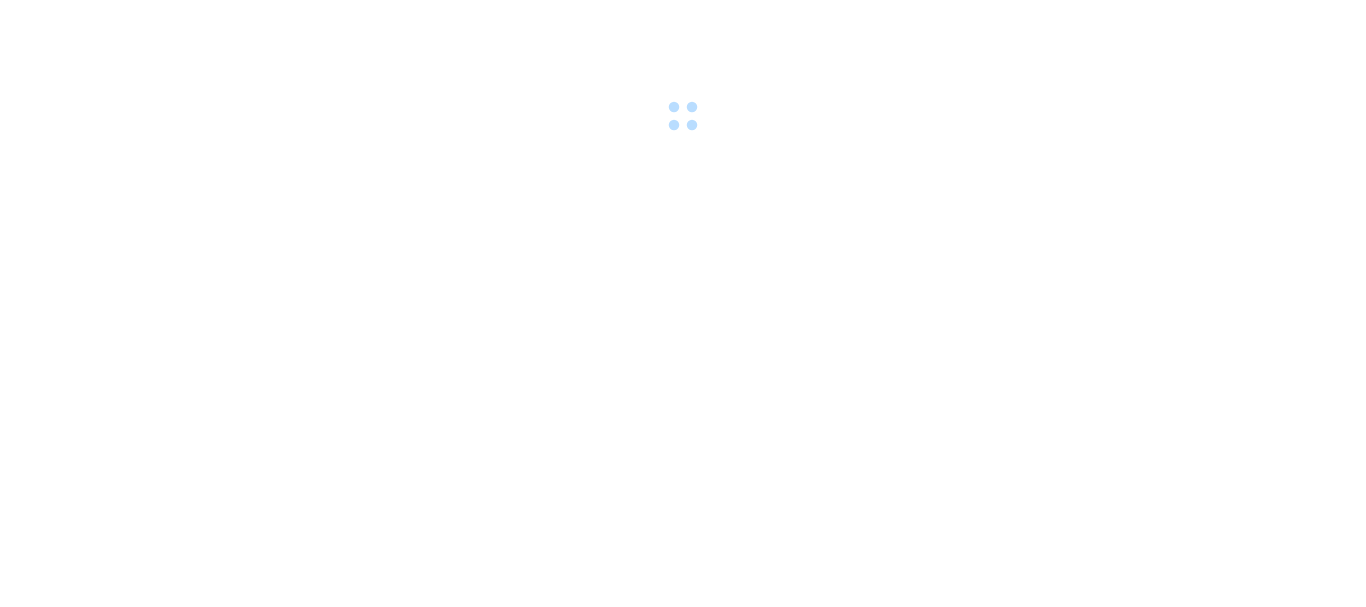 scroll, scrollTop: 0, scrollLeft: 0, axis: both 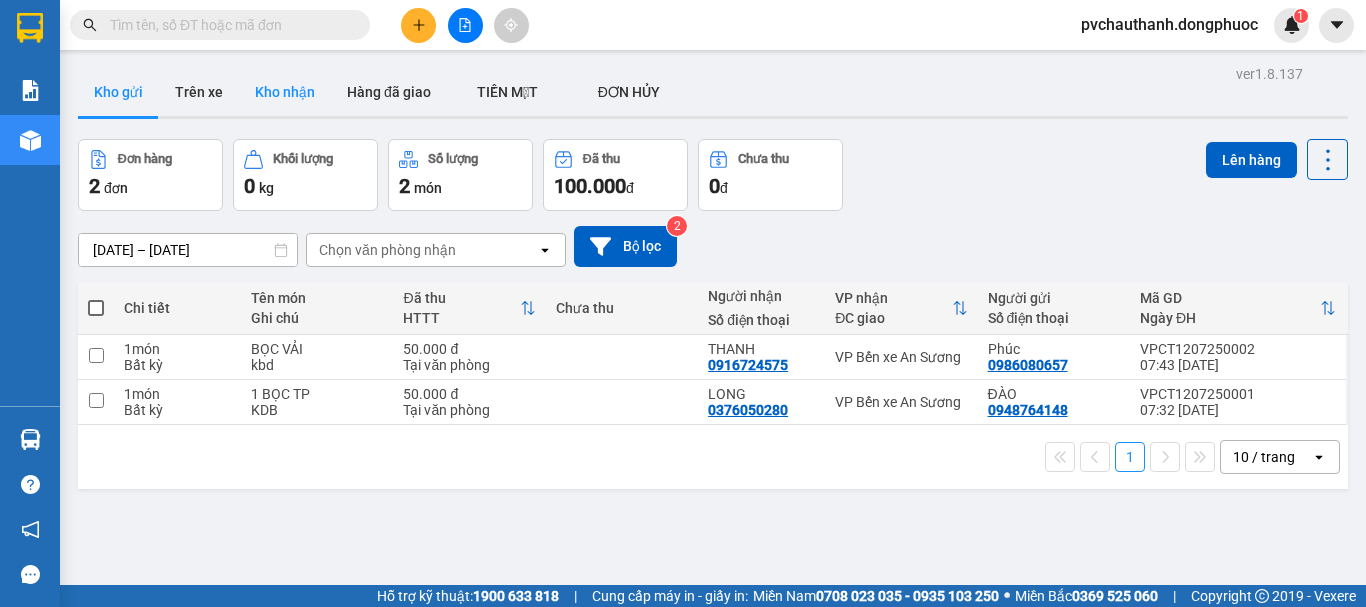 click on "Kho nhận" at bounding box center (285, 92) 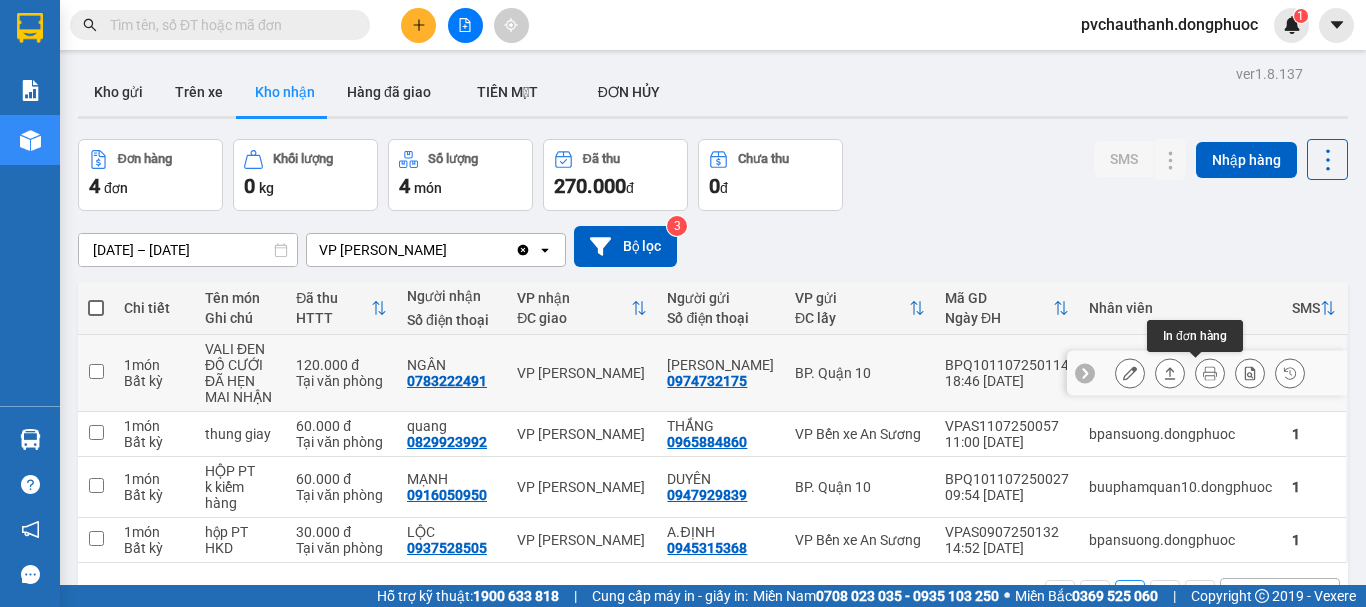 click 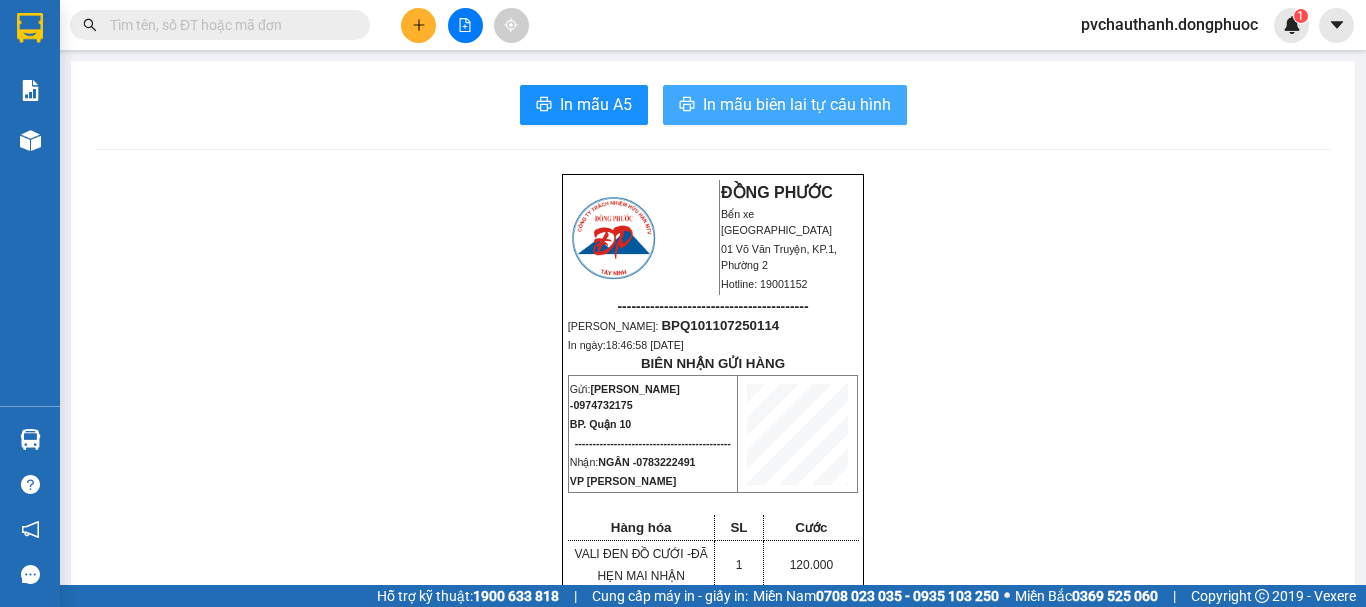 click on "In mẫu biên lai tự cấu hình" at bounding box center [797, 104] 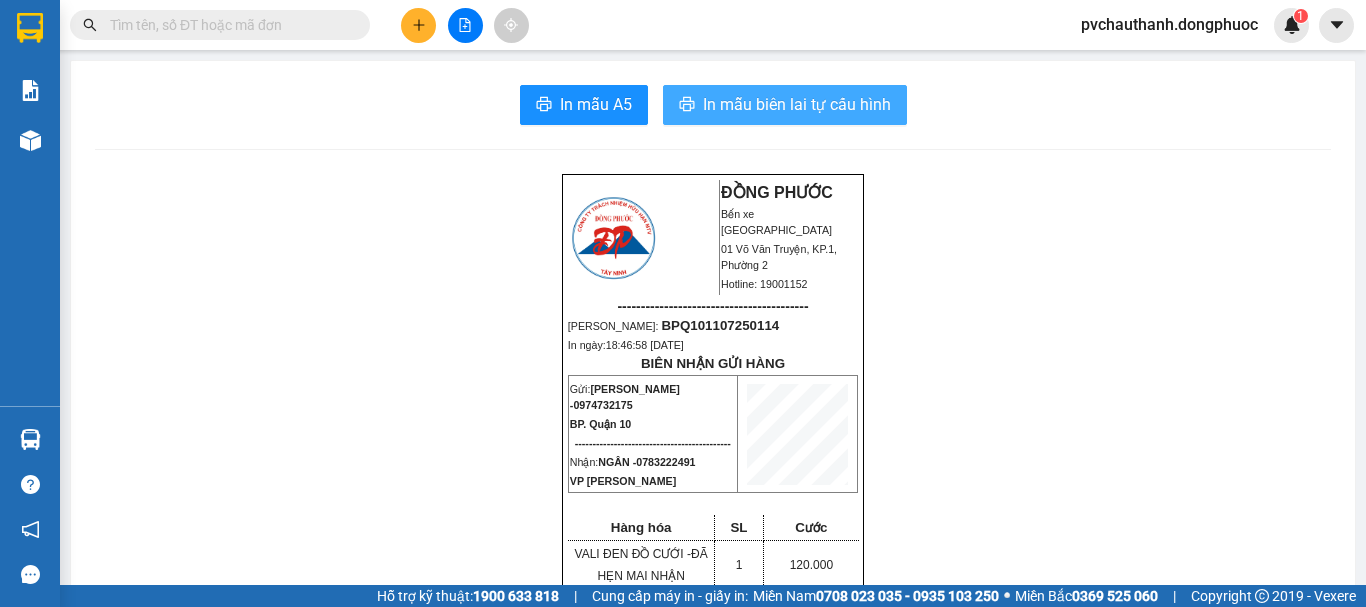 scroll, scrollTop: 0, scrollLeft: 0, axis: both 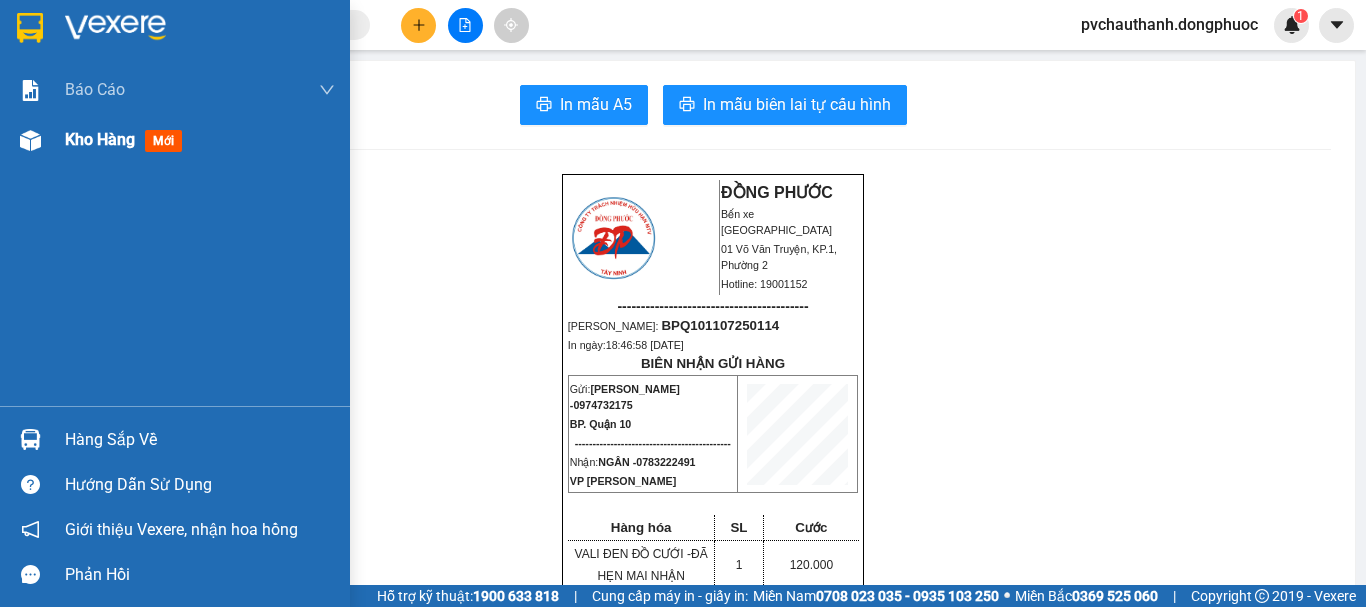 click on "Kho hàng" at bounding box center [100, 139] 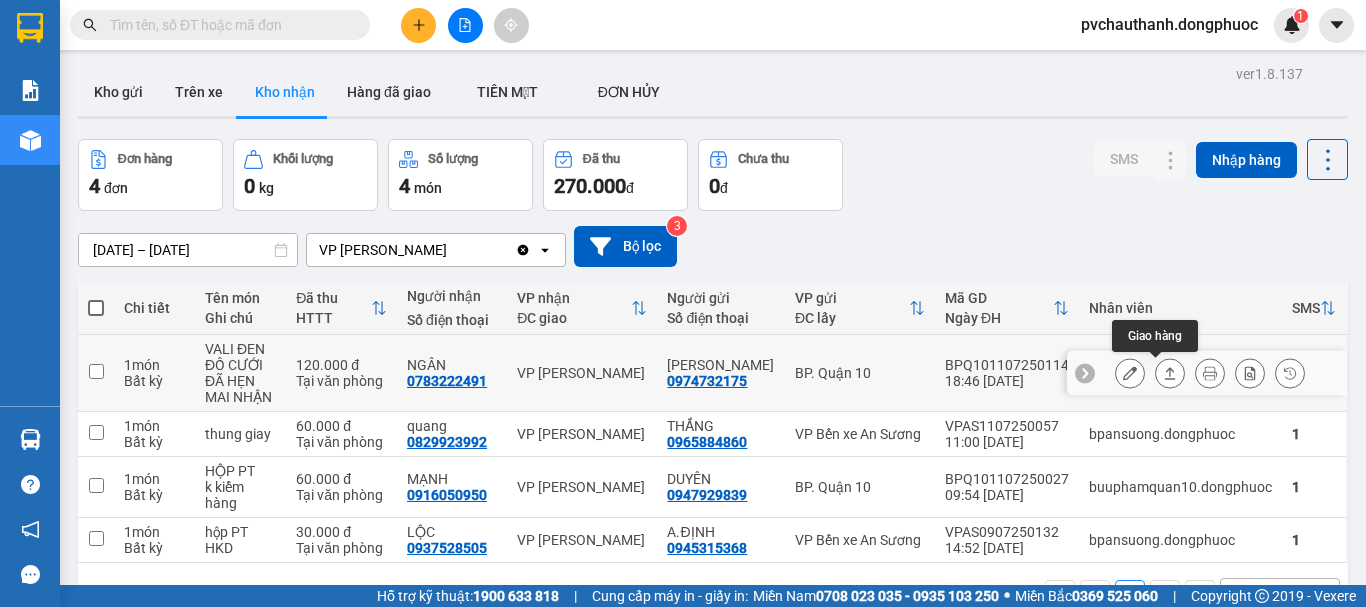 click 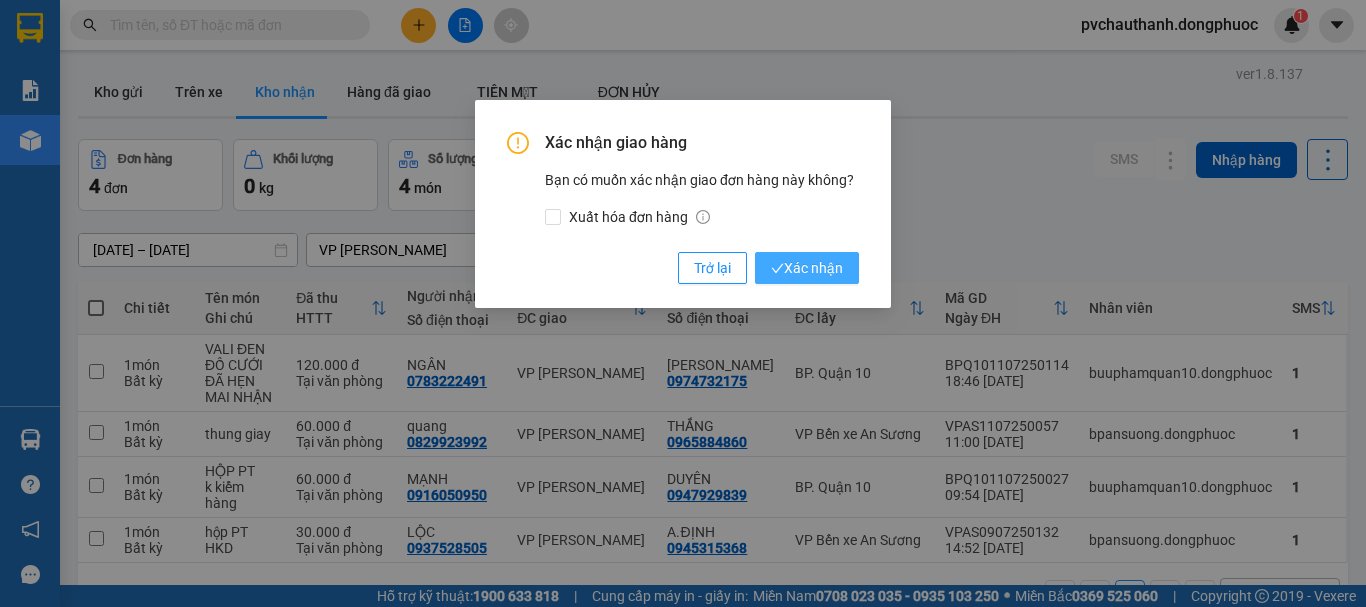 click on "Xác nhận" at bounding box center [807, 268] 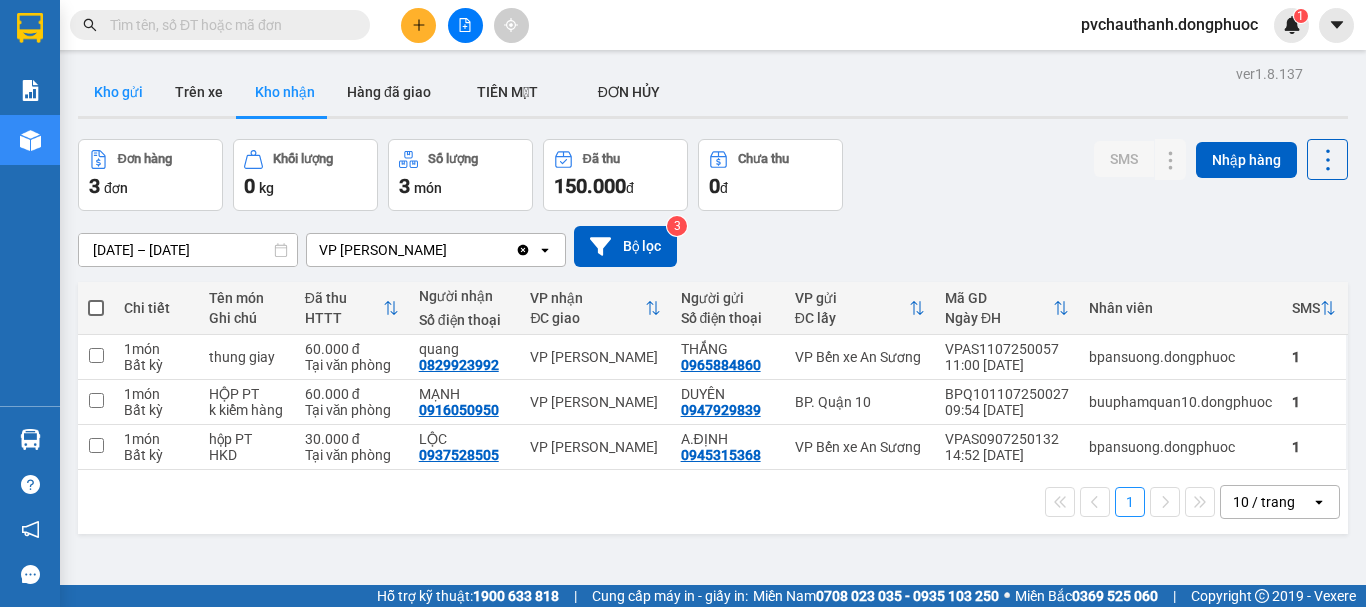 click on "Kho gửi" at bounding box center (118, 92) 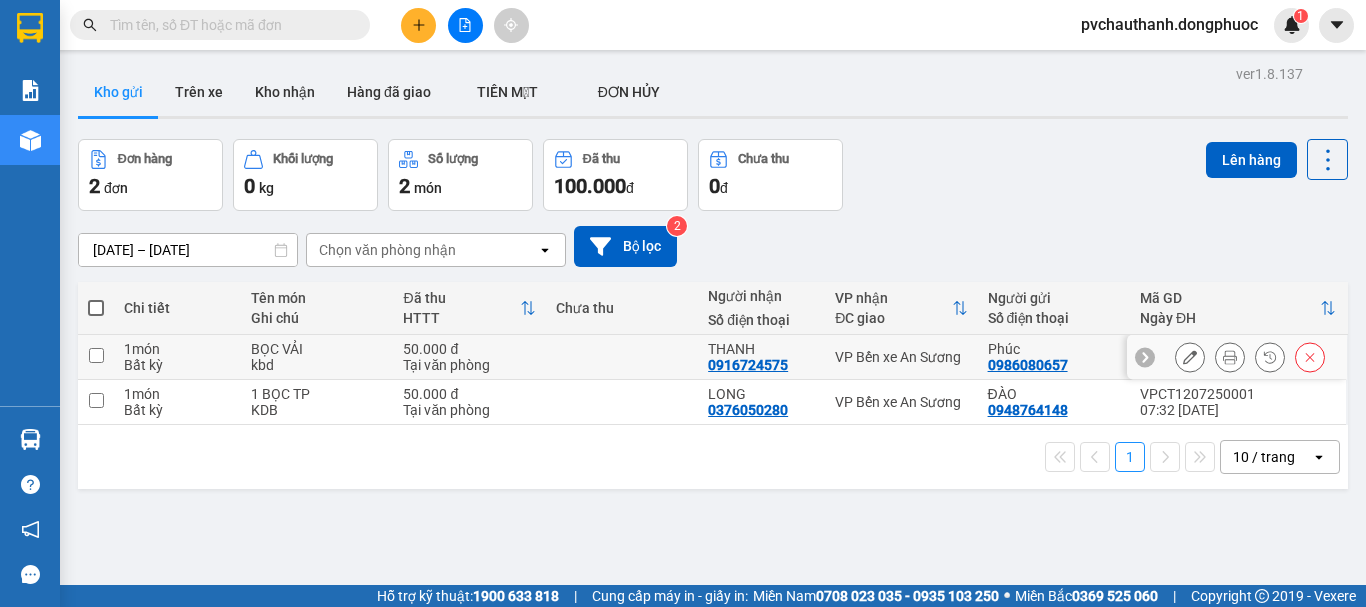 click on "kbd" at bounding box center (317, 365) 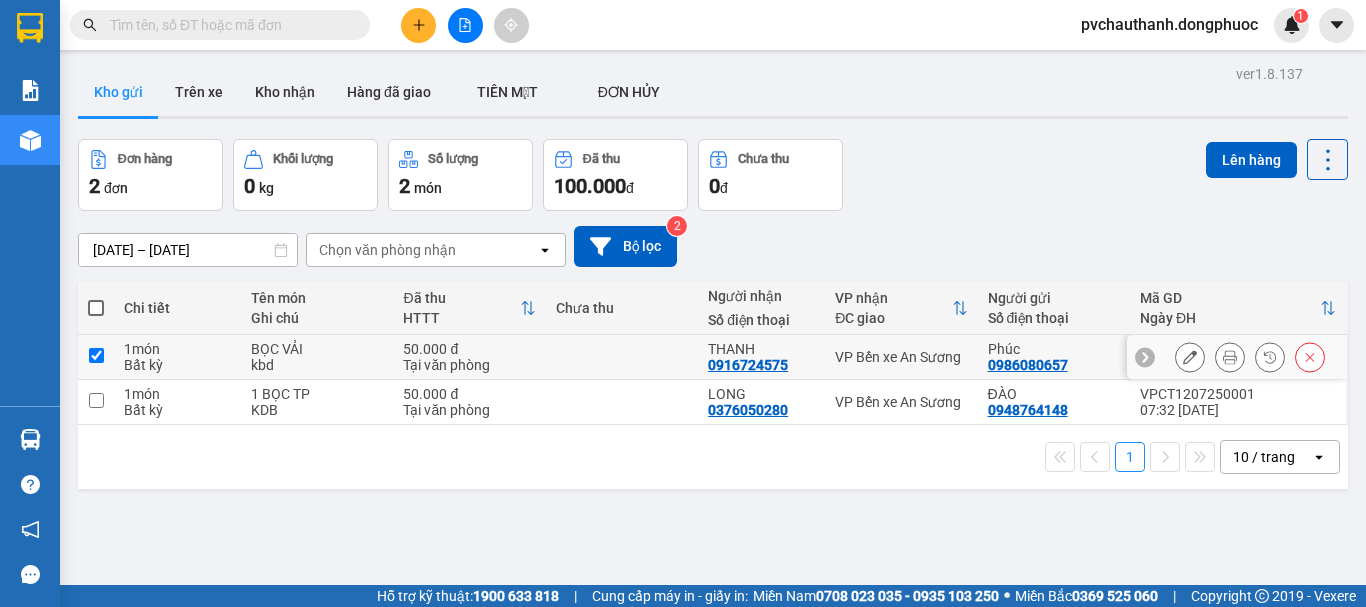 checkbox on "true" 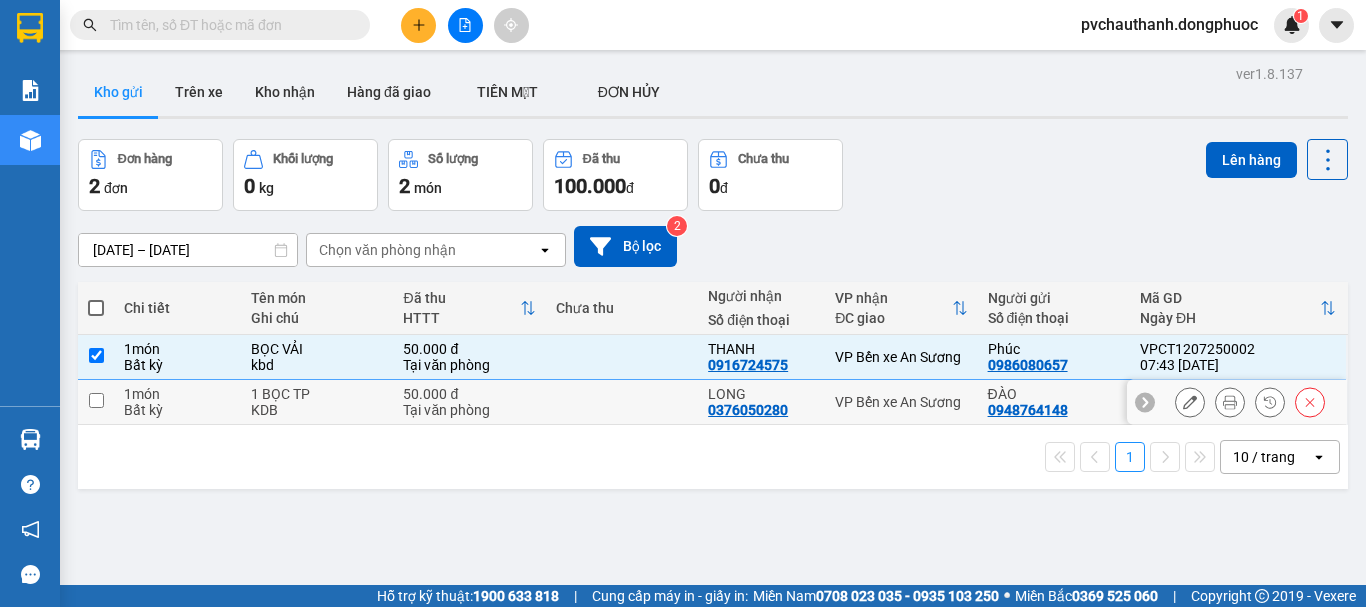 click on "KDB" at bounding box center [317, 410] 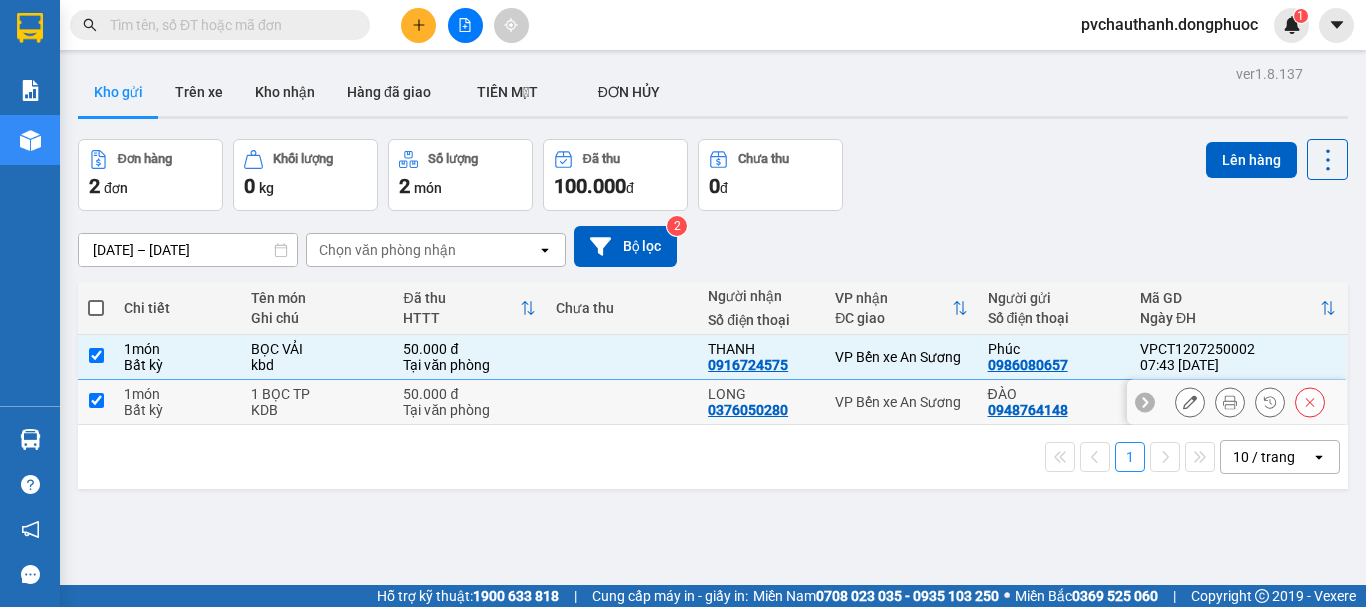 checkbox on "true" 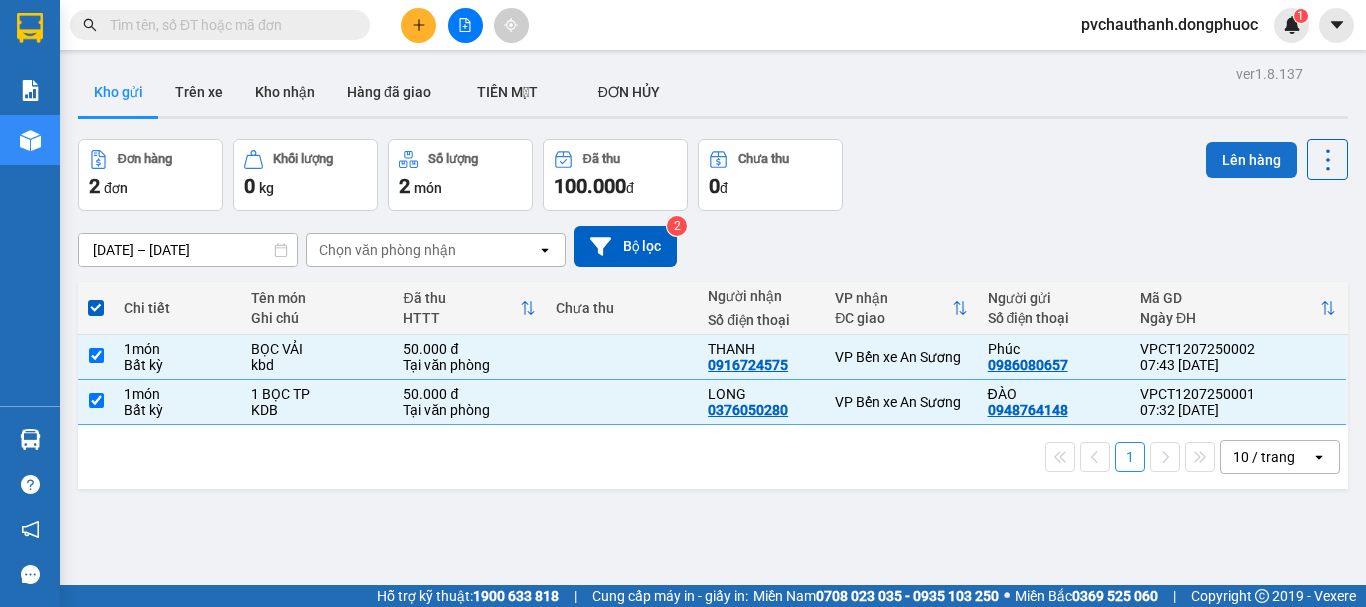 click on "Lên hàng" at bounding box center [1251, 160] 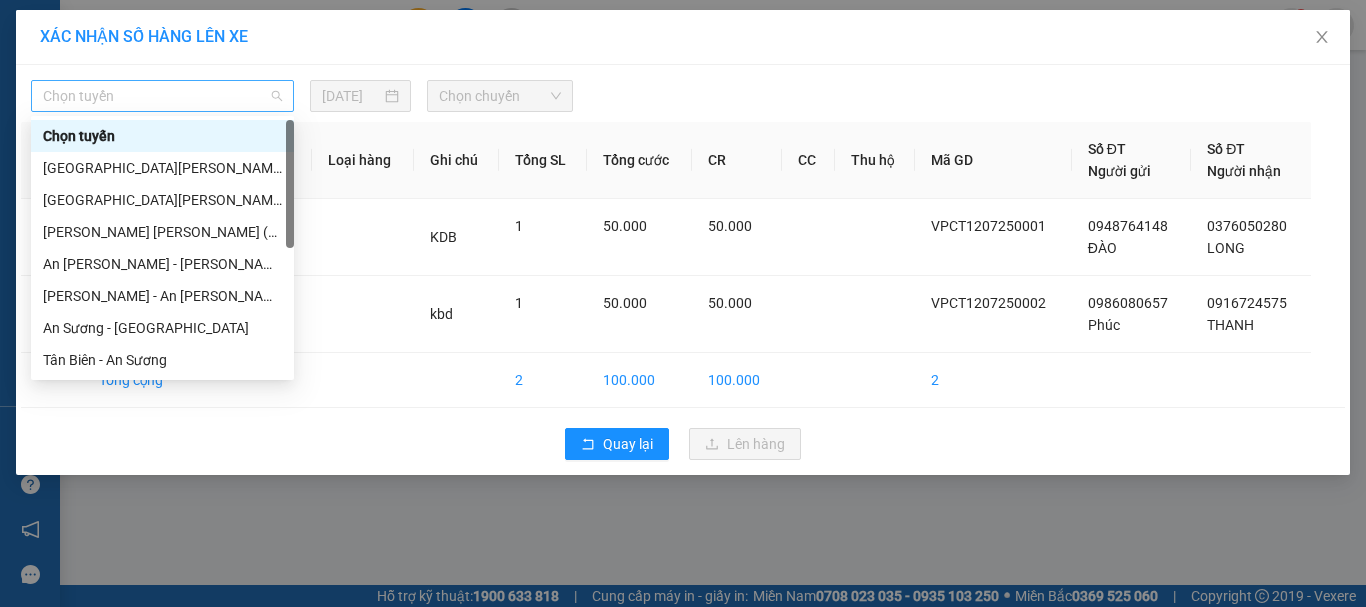 click on "Chọn tuyến" at bounding box center (162, 96) 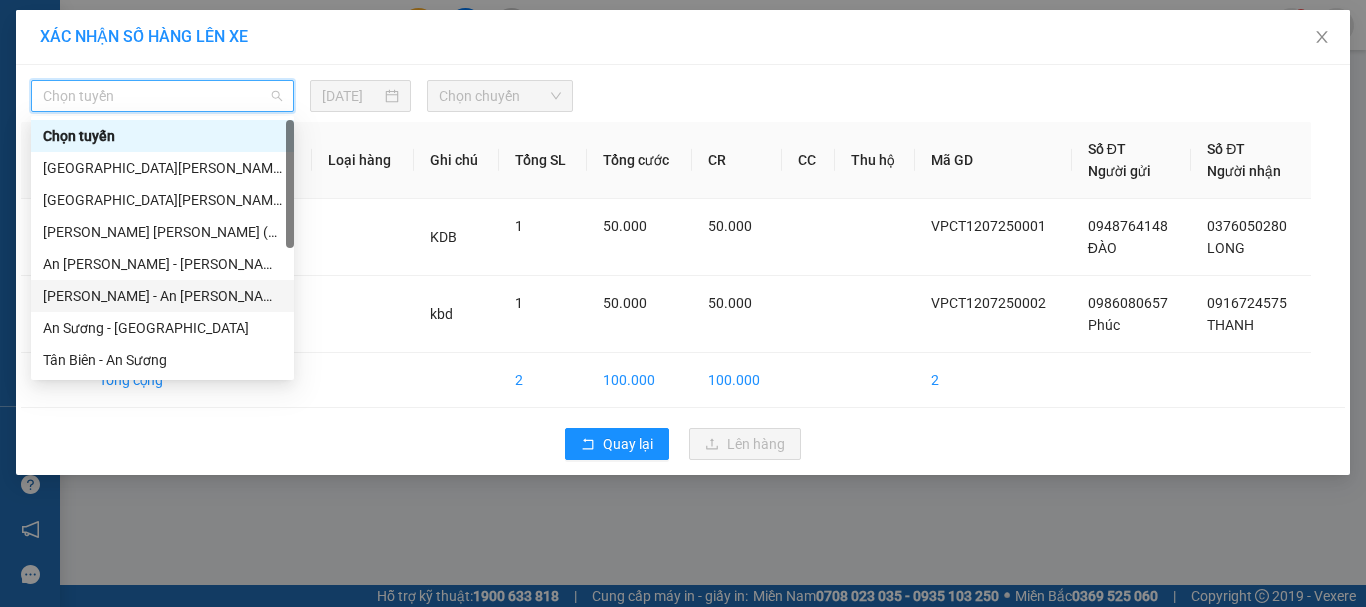 click on "[PERSON_NAME] - An [PERSON_NAME]" at bounding box center (162, 296) 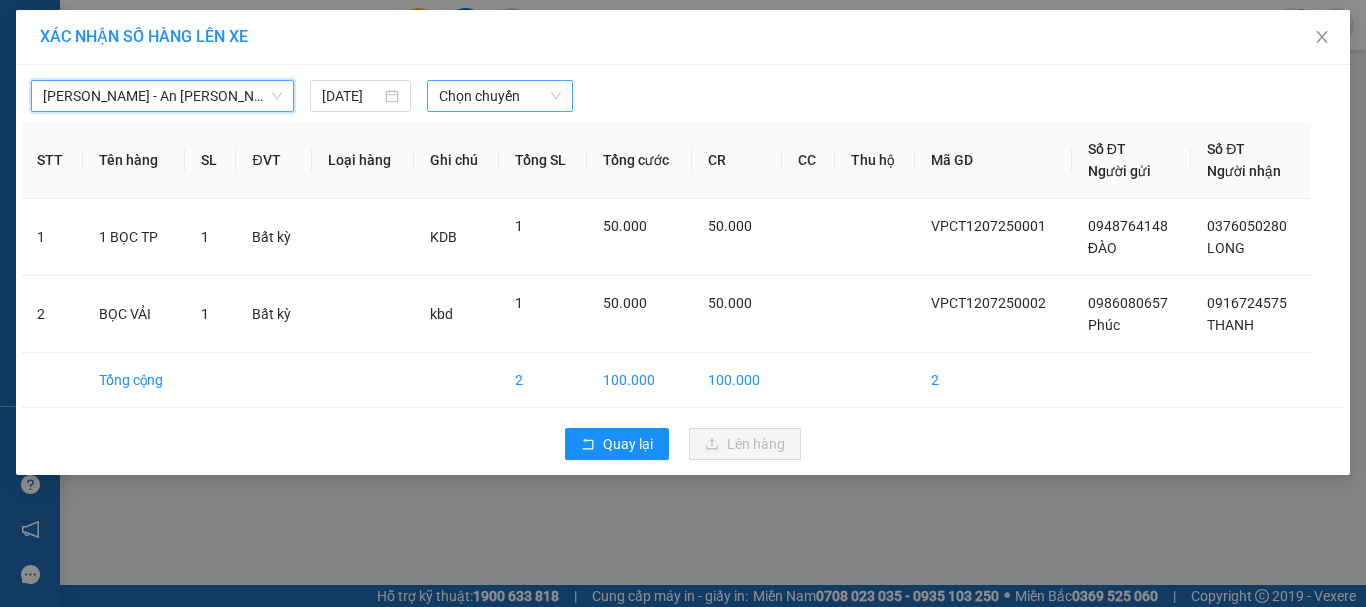 click on "Chọn chuyến" at bounding box center [500, 96] 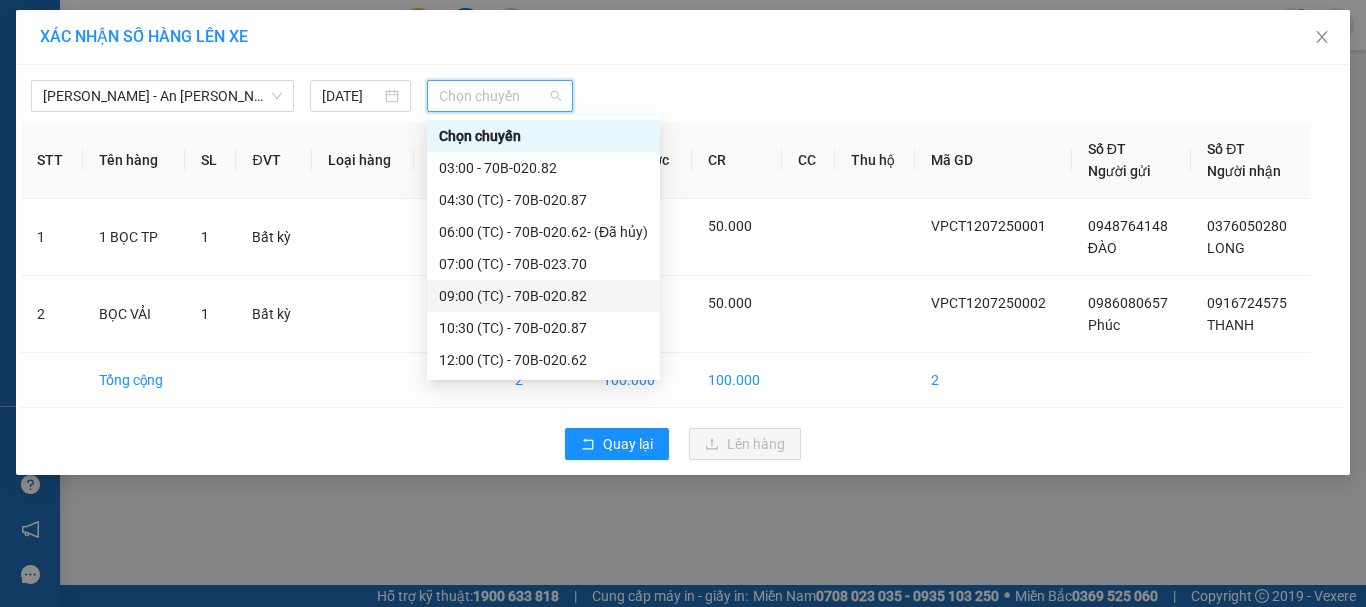 click on "09:00   (TC)   - 70B-020.82" at bounding box center [543, 296] 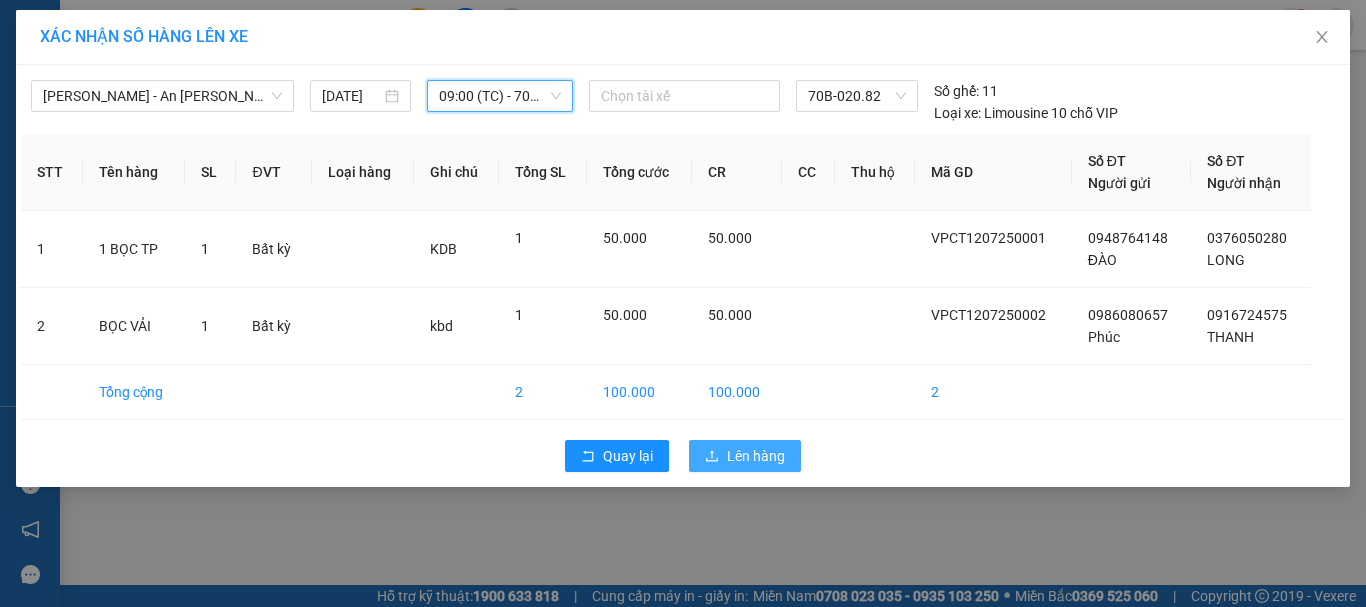 click on "Lên hàng" at bounding box center [756, 456] 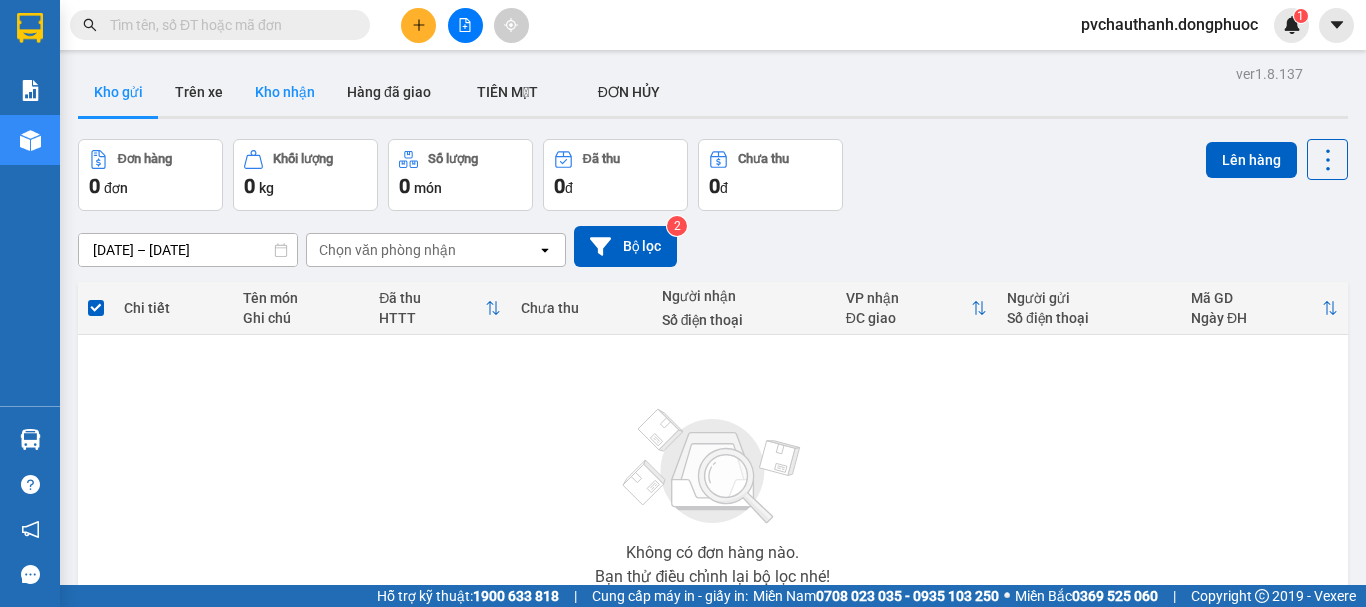 click on "Kho nhận" at bounding box center [285, 92] 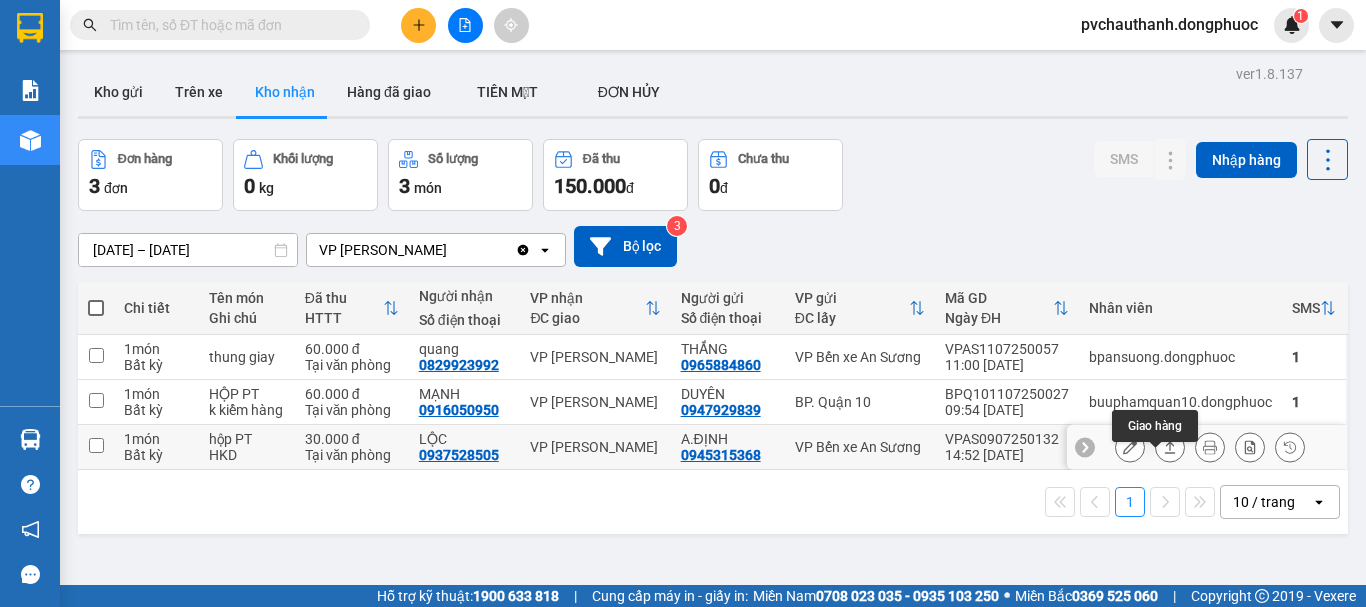 click 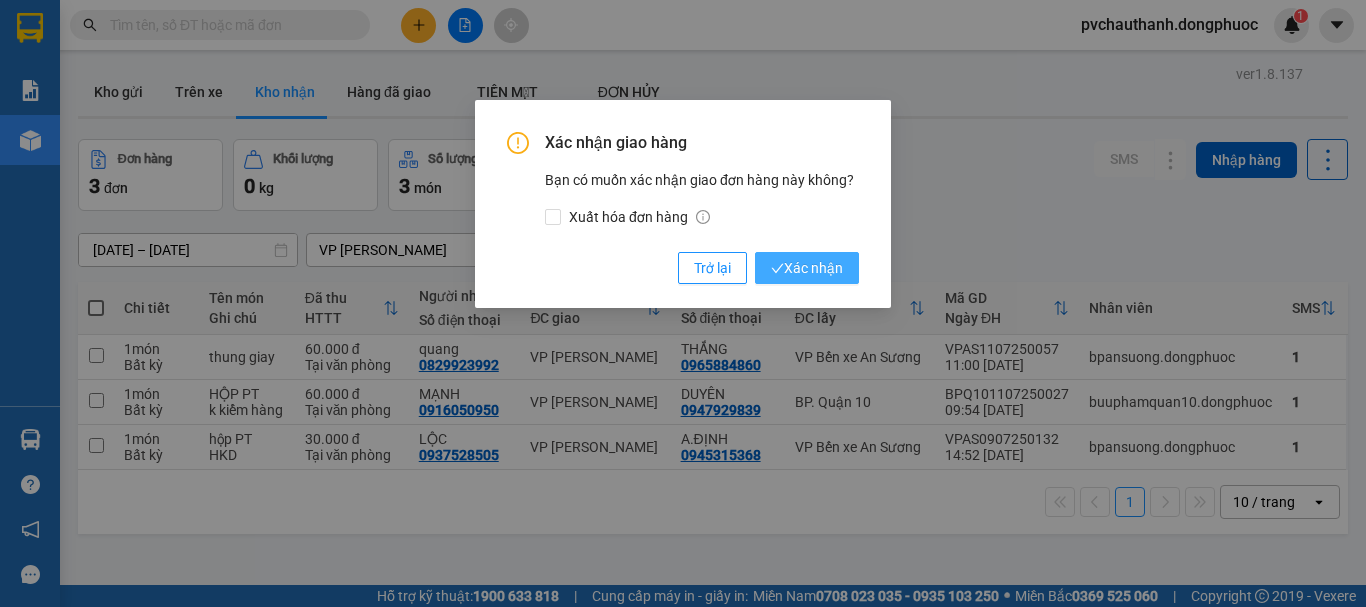 click on "Xác nhận" at bounding box center (807, 268) 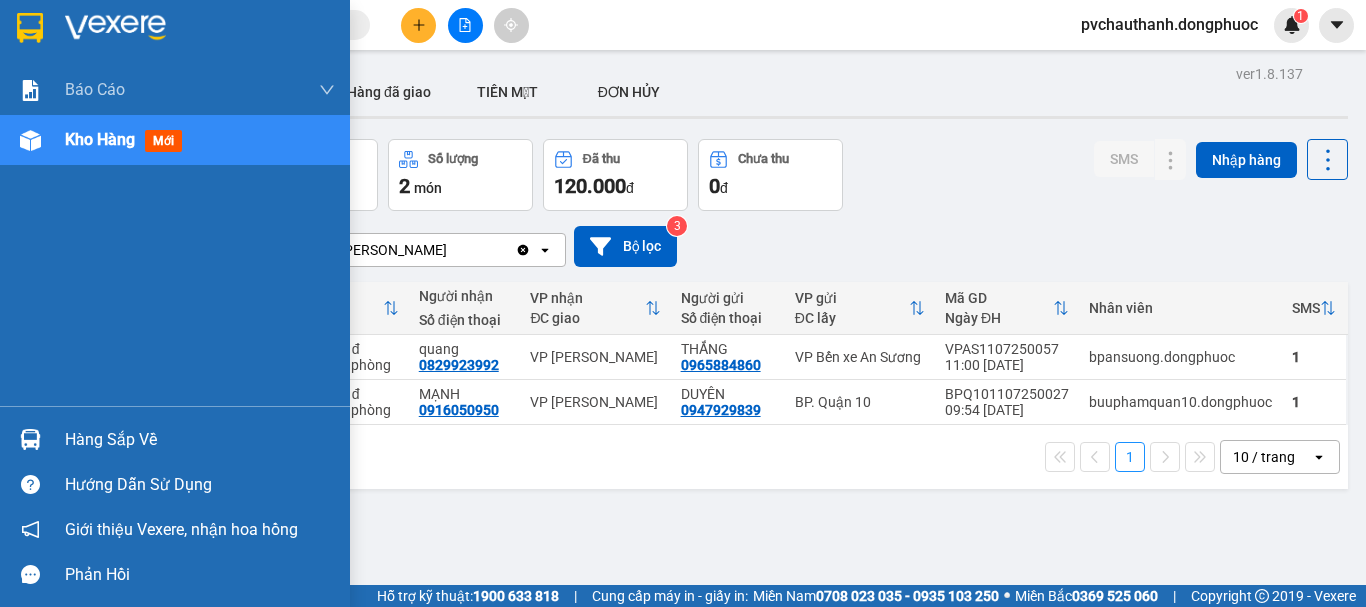 click on "Hàng sắp về" at bounding box center (200, 440) 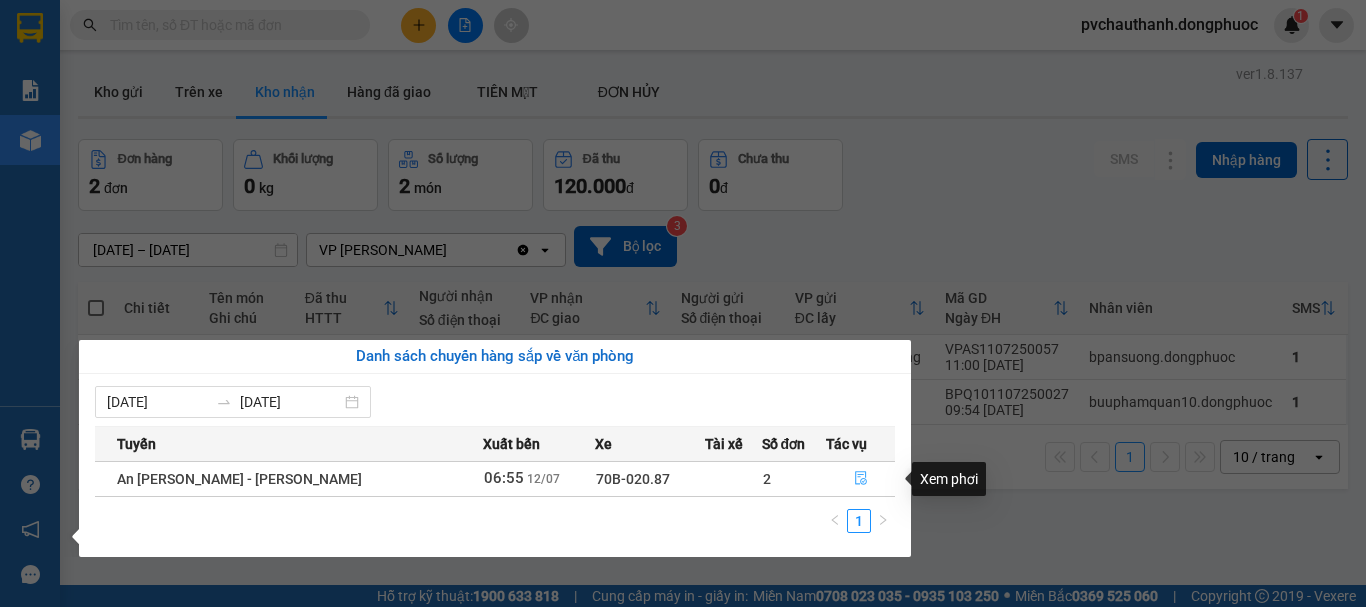 click at bounding box center (860, 479) 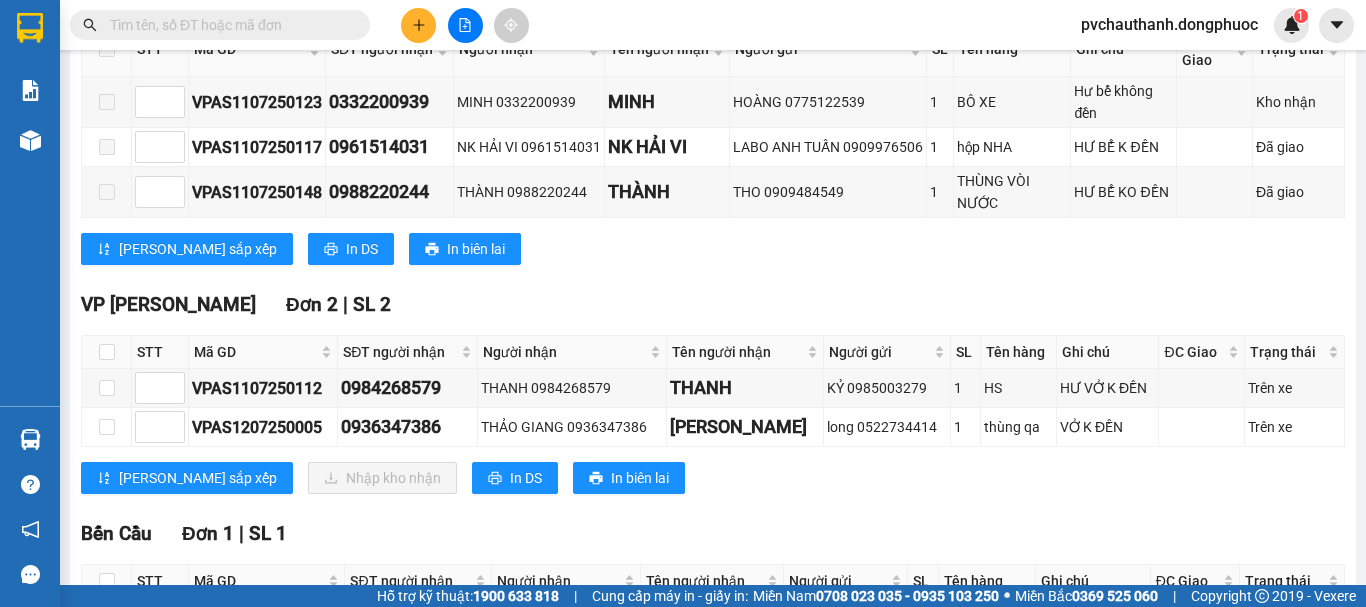 scroll, scrollTop: 600, scrollLeft: 0, axis: vertical 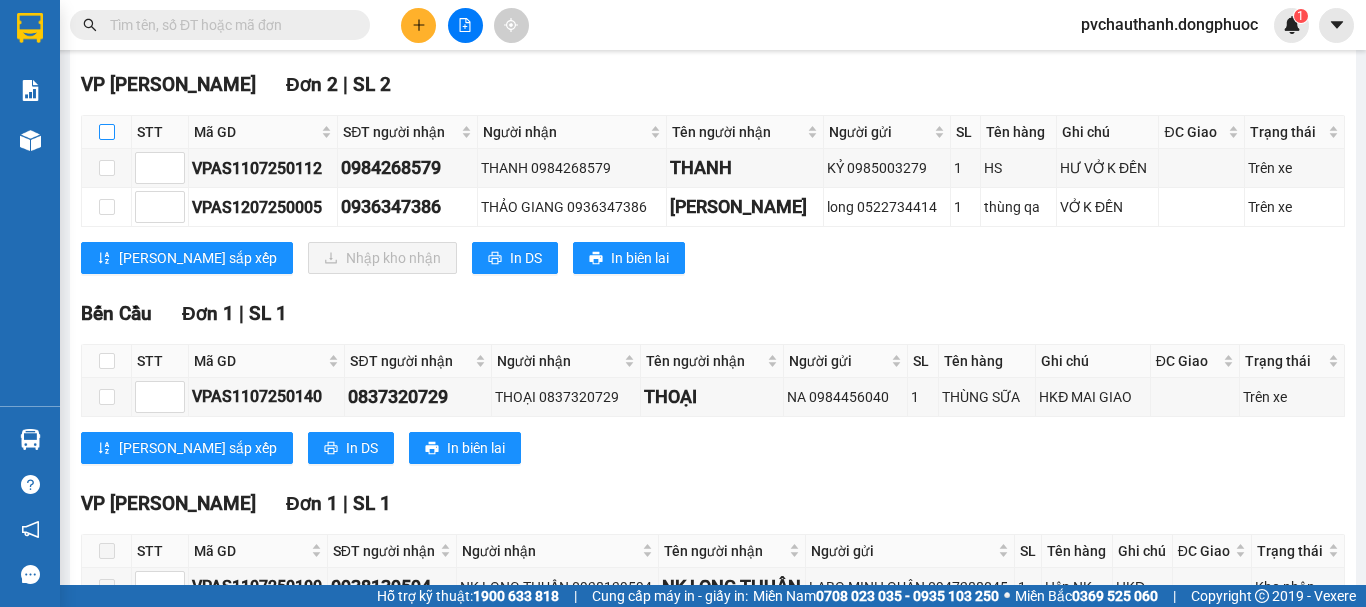 click at bounding box center [107, 132] 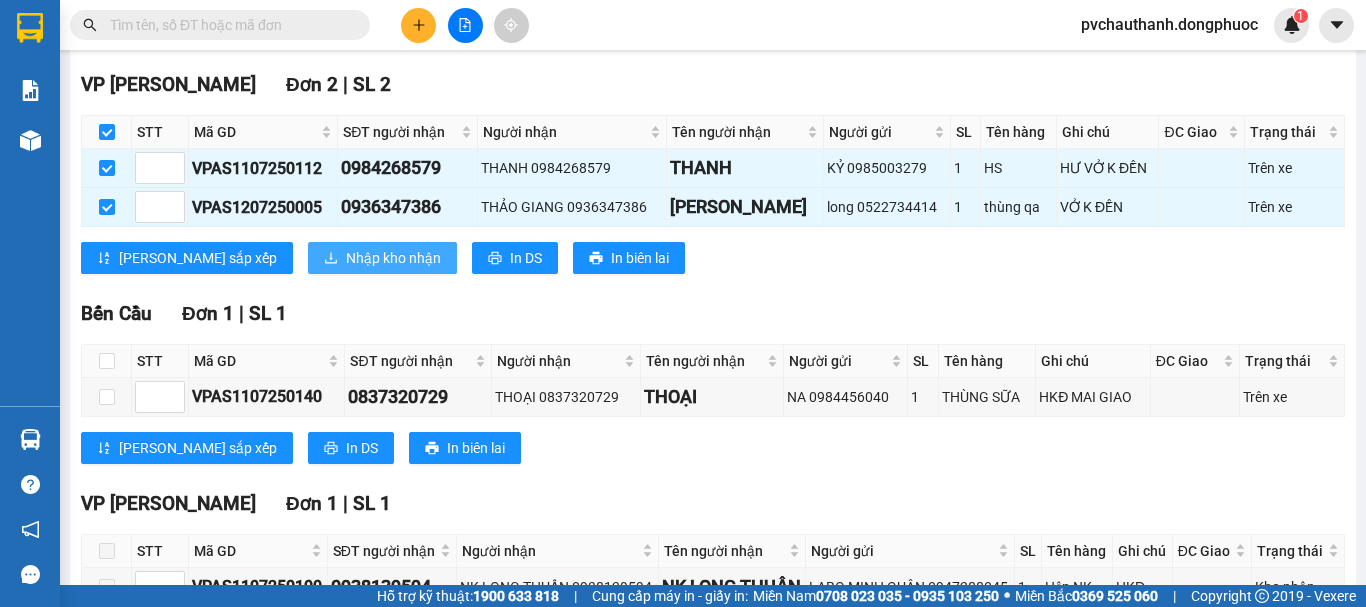 click on "Nhập kho nhận" at bounding box center (393, 258) 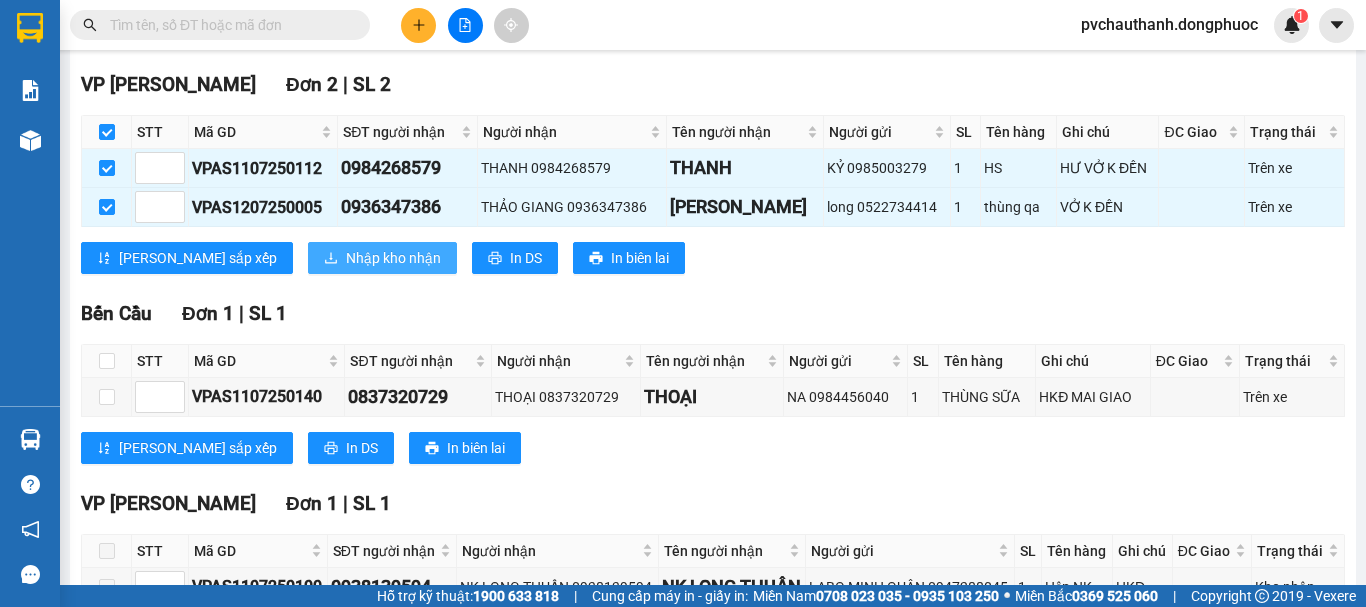 scroll, scrollTop: 0, scrollLeft: 0, axis: both 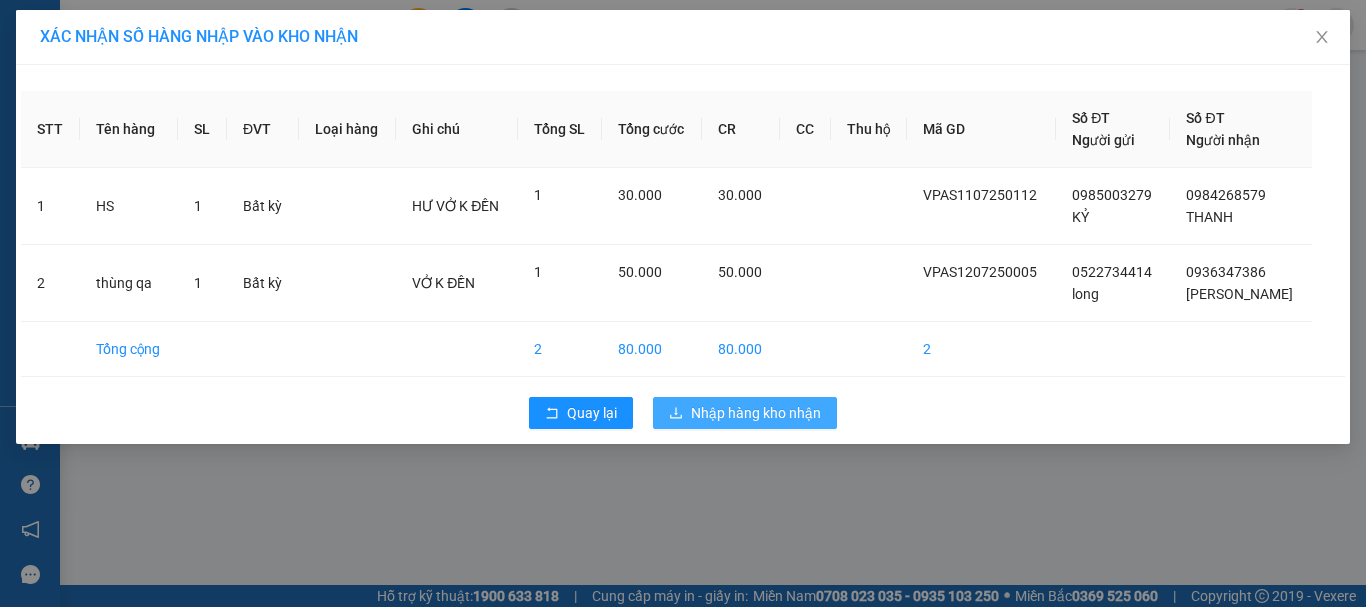 click on "Nhập hàng kho nhận" at bounding box center (756, 413) 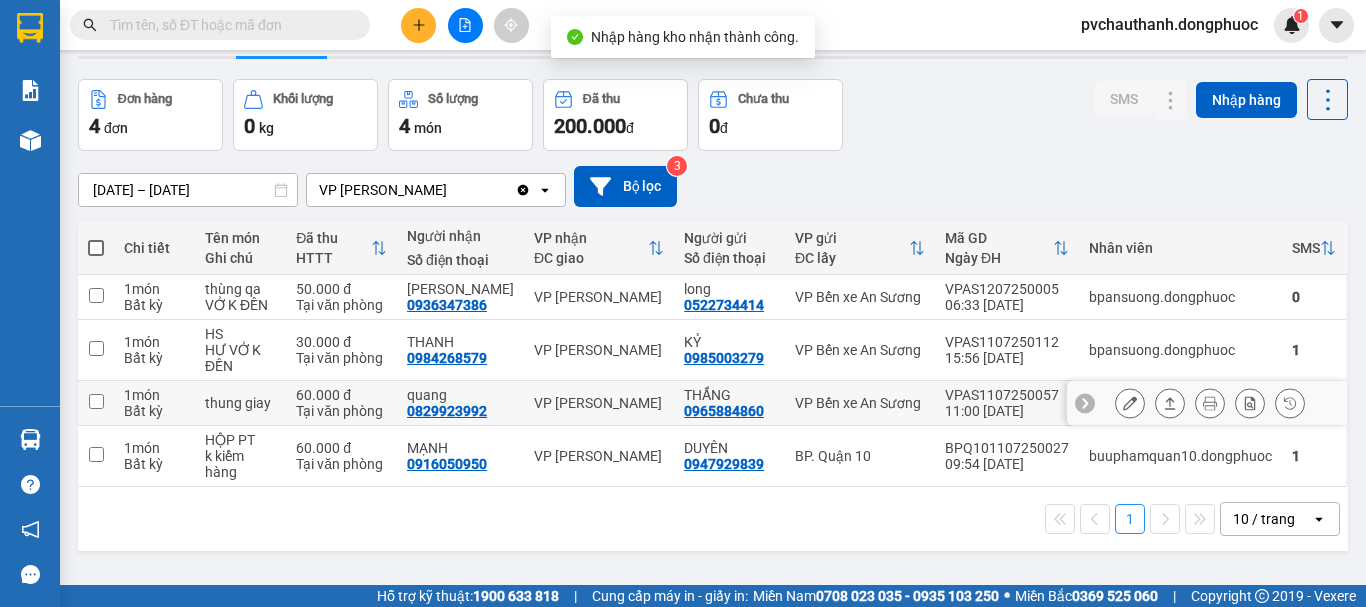 scroll, scrollTop: 92, scrollLeft: 0, axis: vertical 